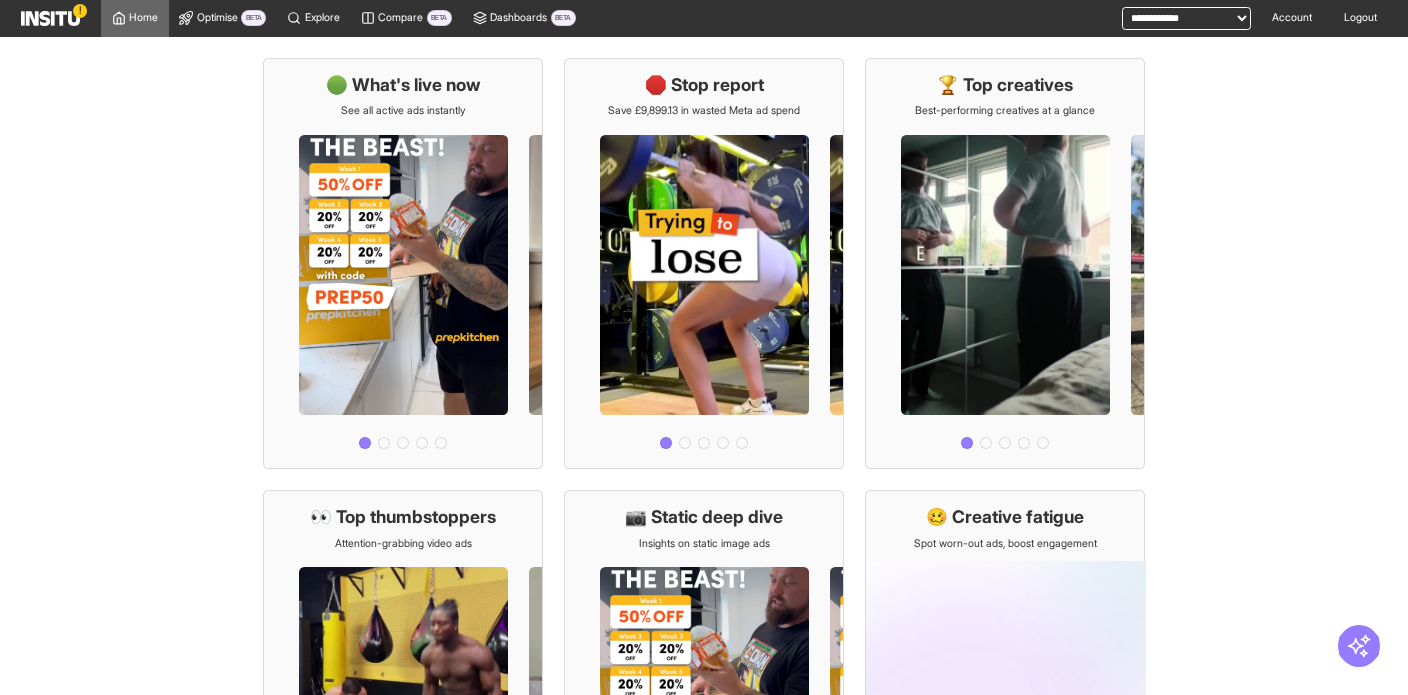 scroll, scrollTop: 0, scrollLeft: 0, axis: both 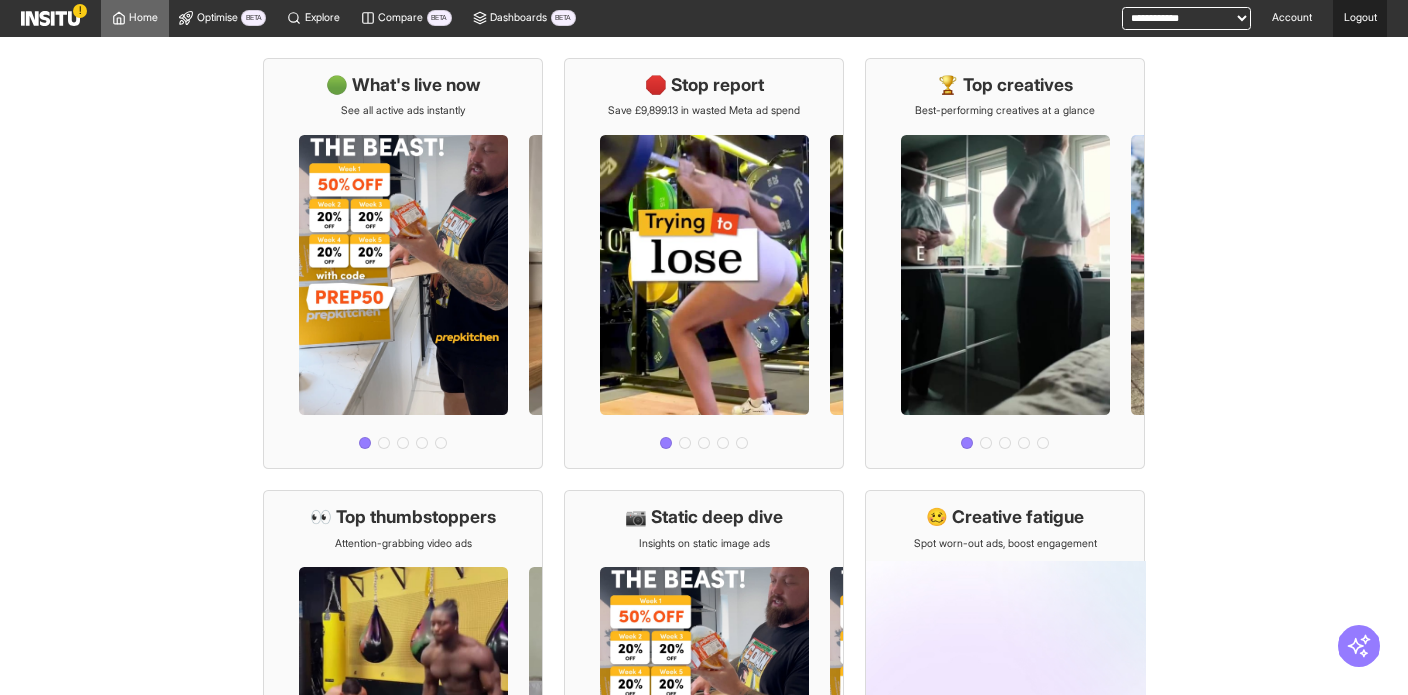 click on "Logout" at bounding box center (1360, 18) 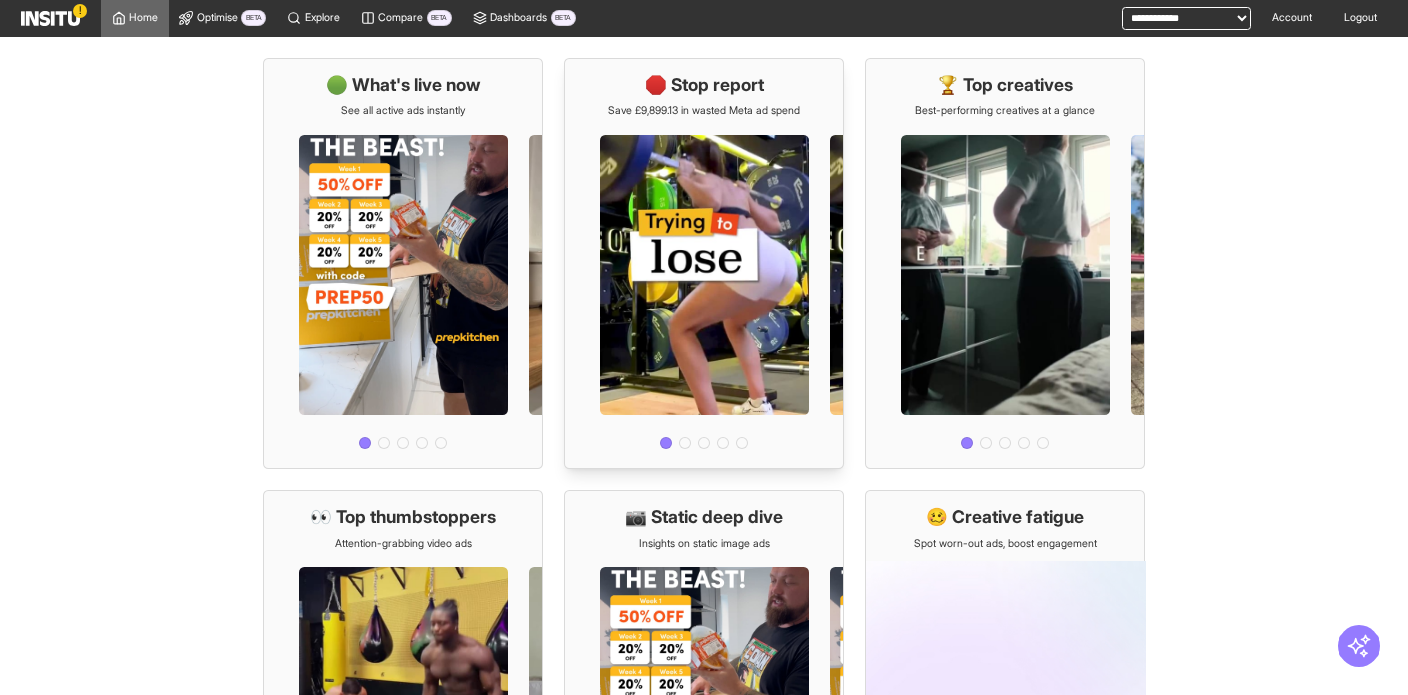 scroll, scrollTop: 0, scrollLeft: 0, axis: both 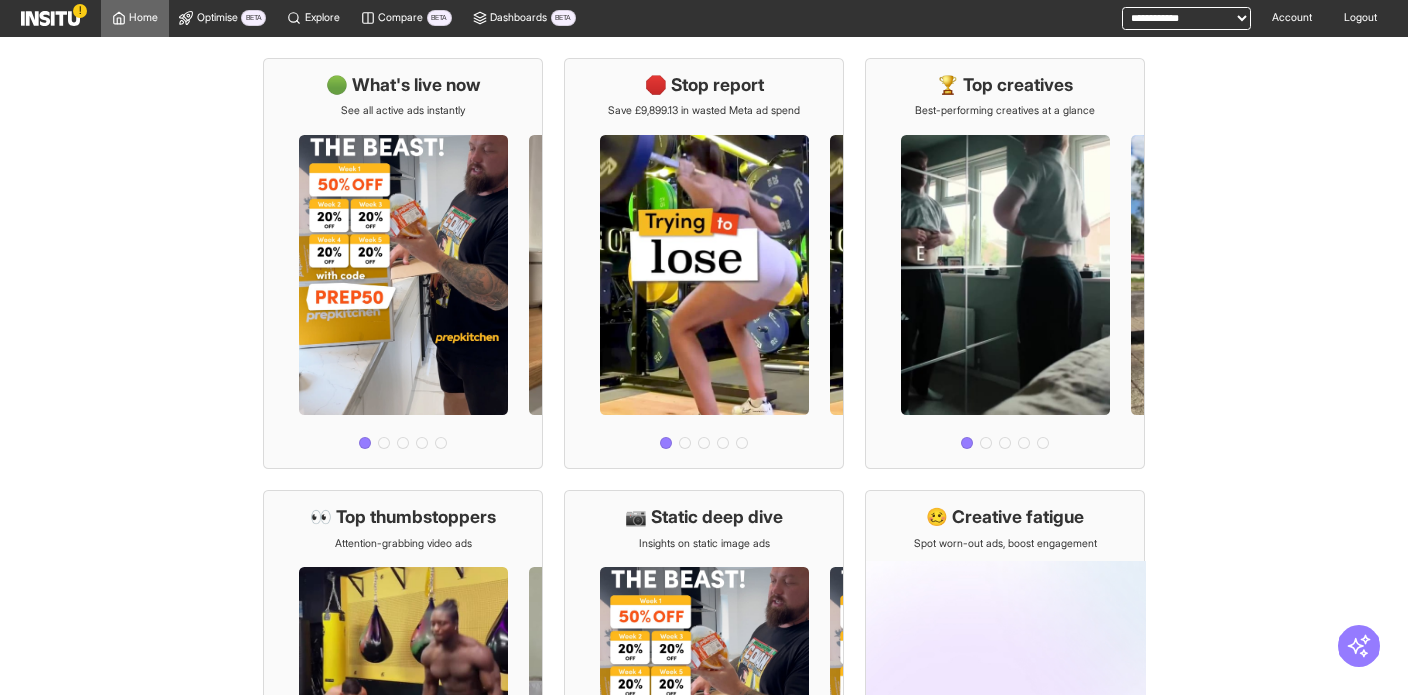 click on "**********" at bounding box center (1186, 18) 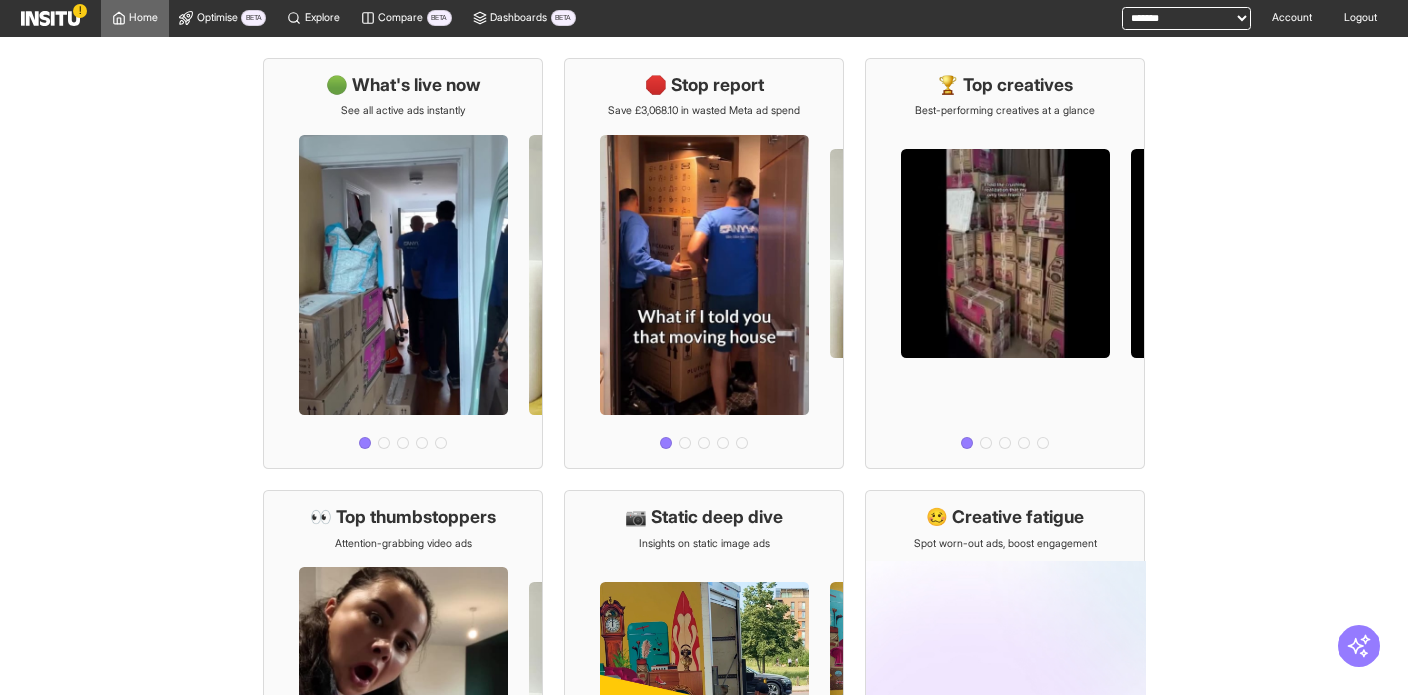 scroll, scrollTop: 0, scrollLeft: 0, axis: both 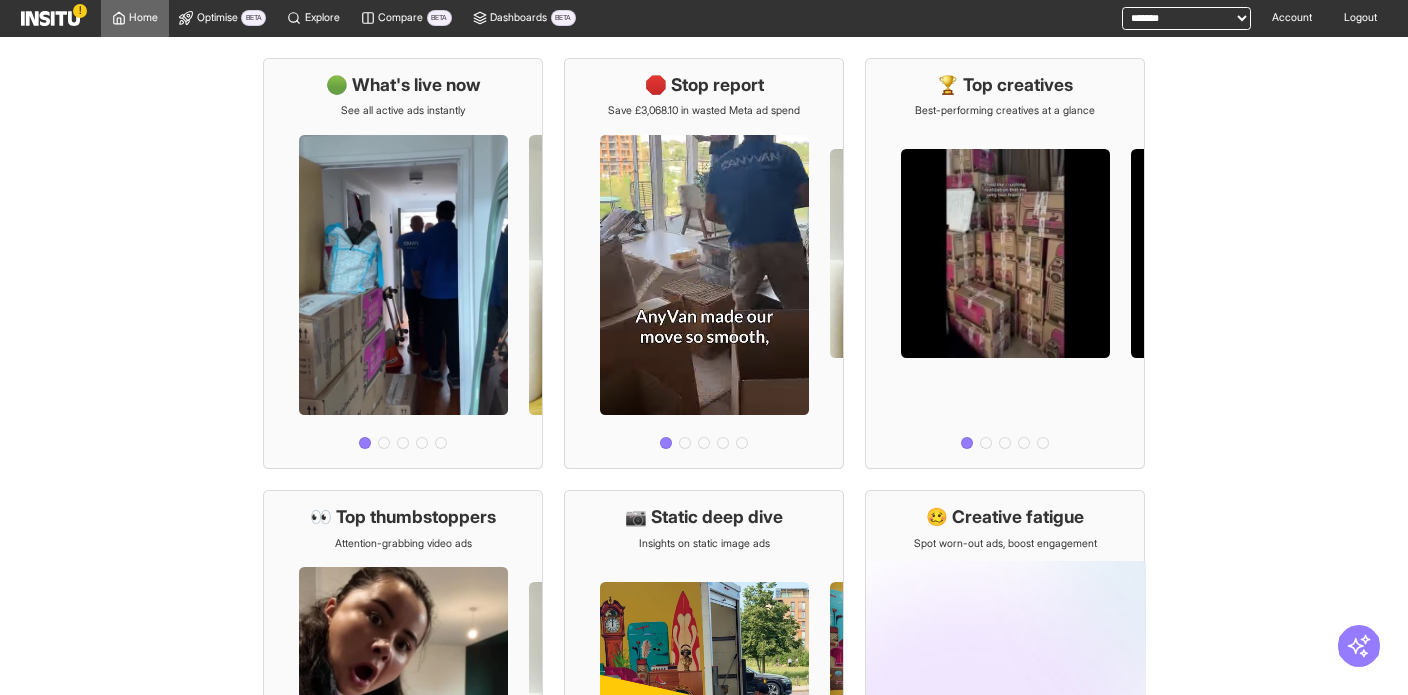 click on "**********" at bounding box center (1186, 18) 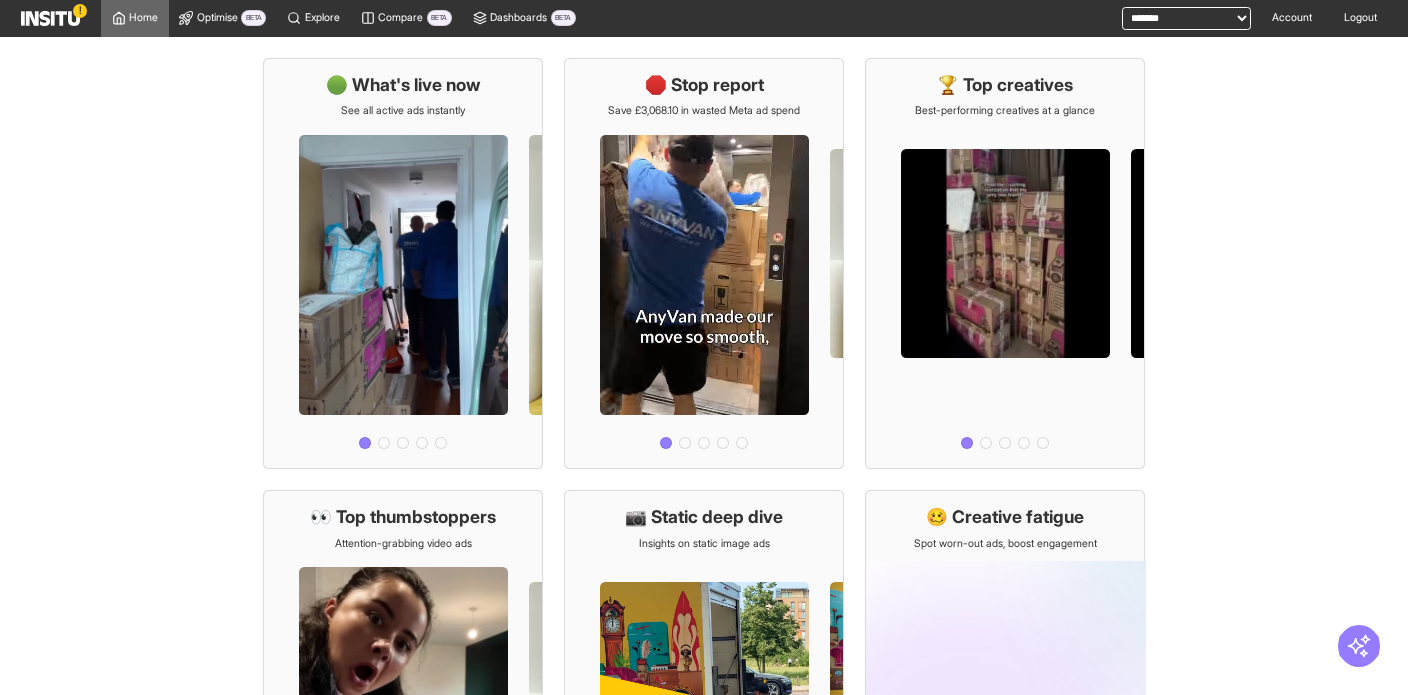 select on "**********" 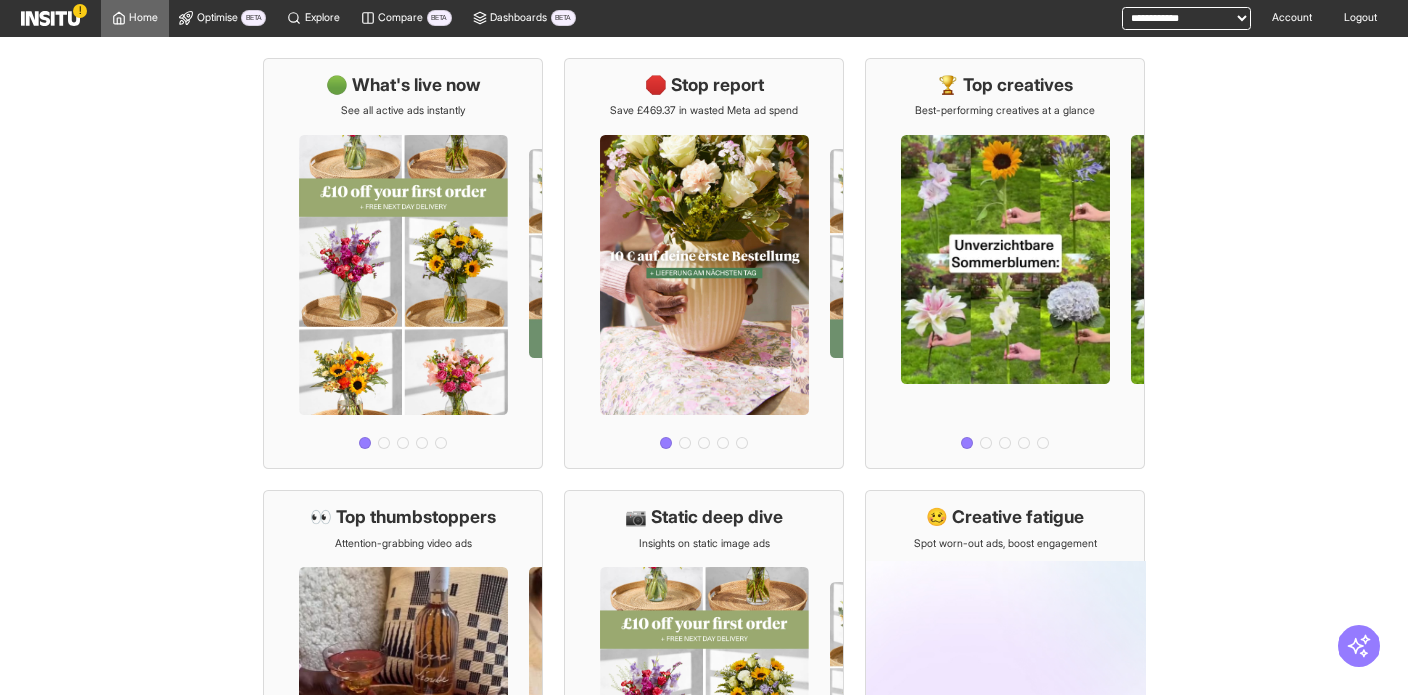 scroll, scrollTop: 0, scrollLeft: 0, axis: both 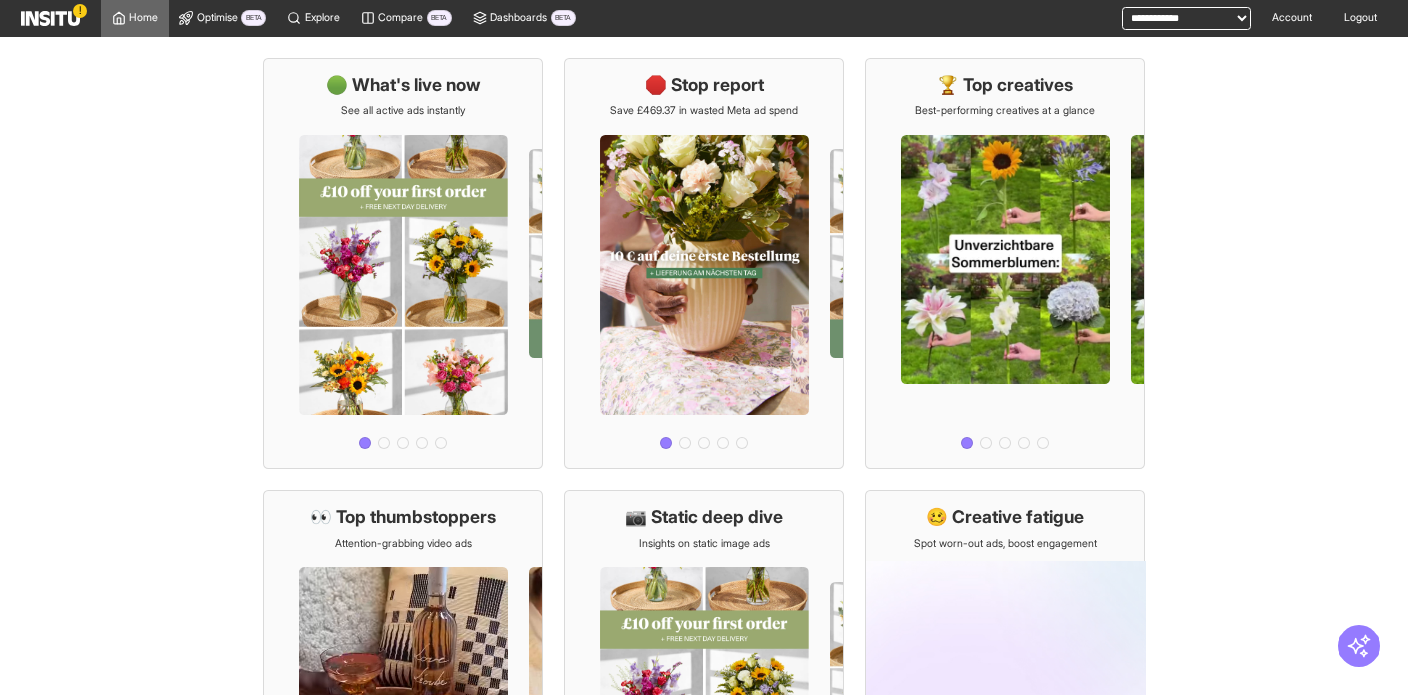click on "**********" at bounding box center (1186, 18) 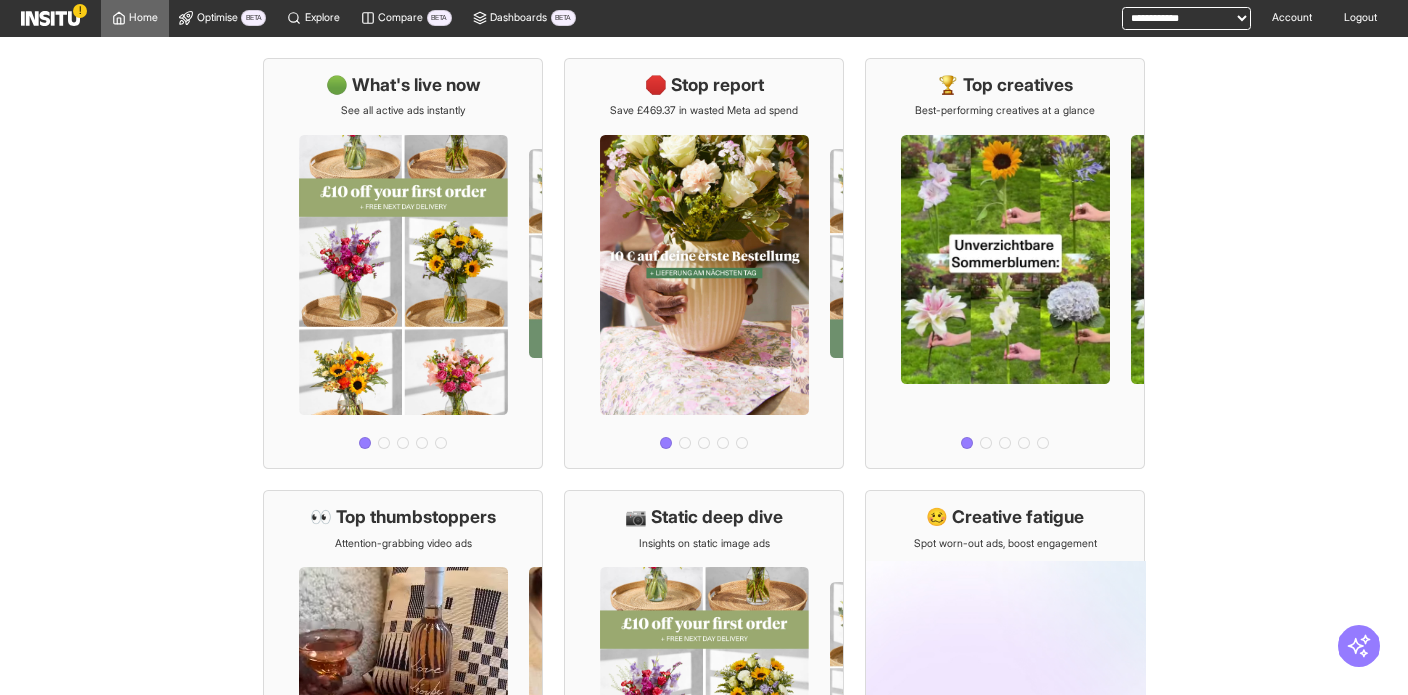 select on "**********" 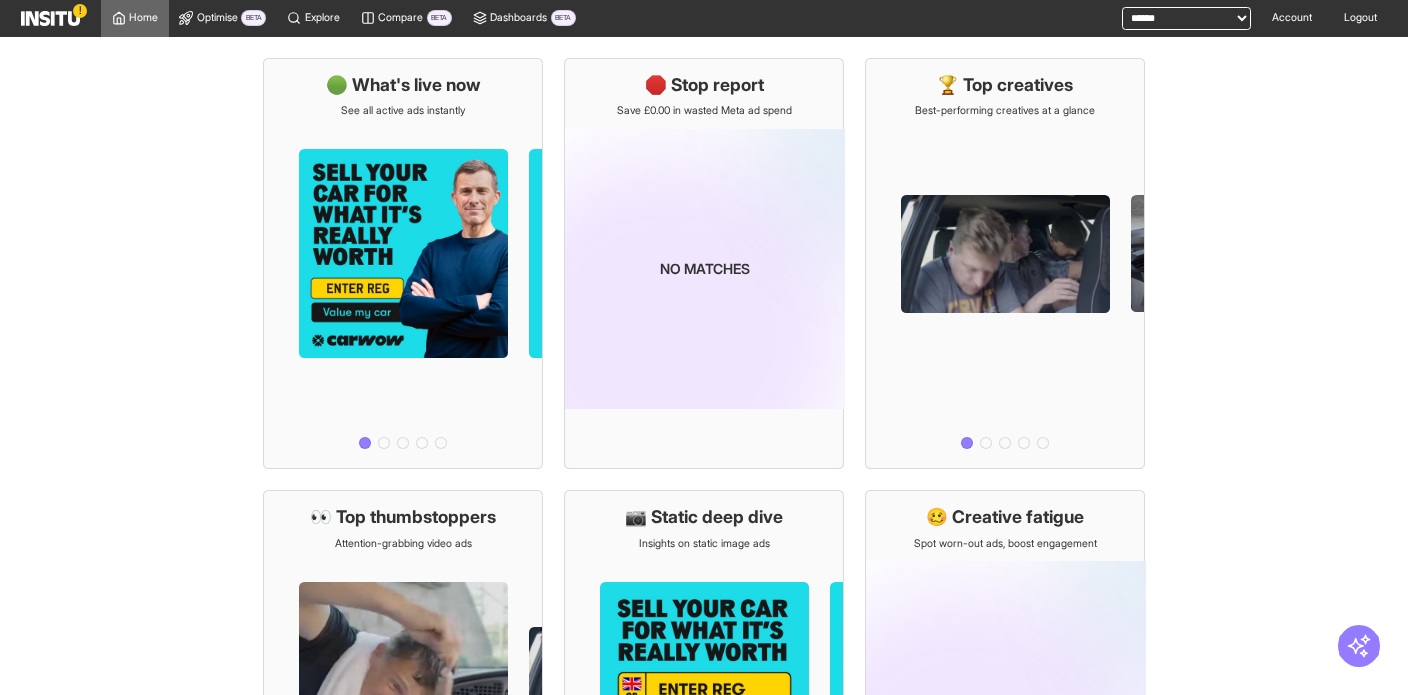 scroll, scrollTop: 0, scrollLeft: 0, axis: both 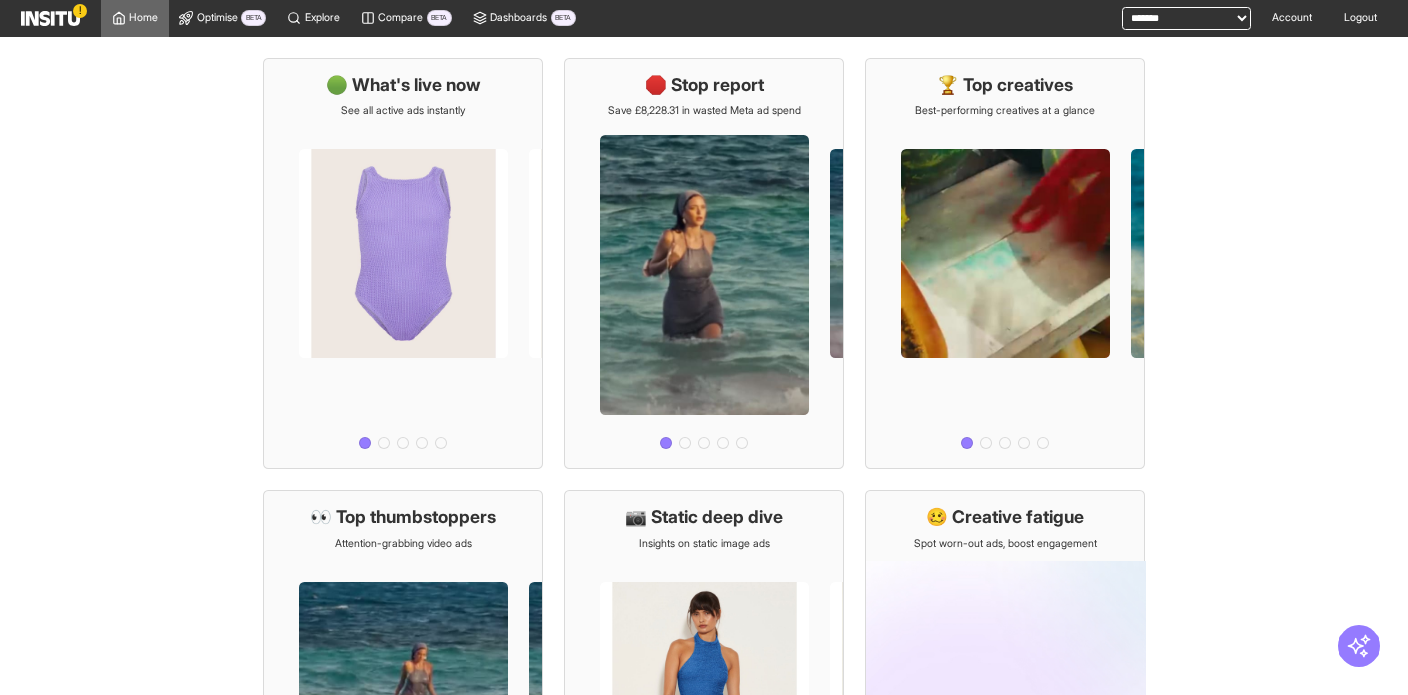 click on "**********" at bounding box center (1186, 18) 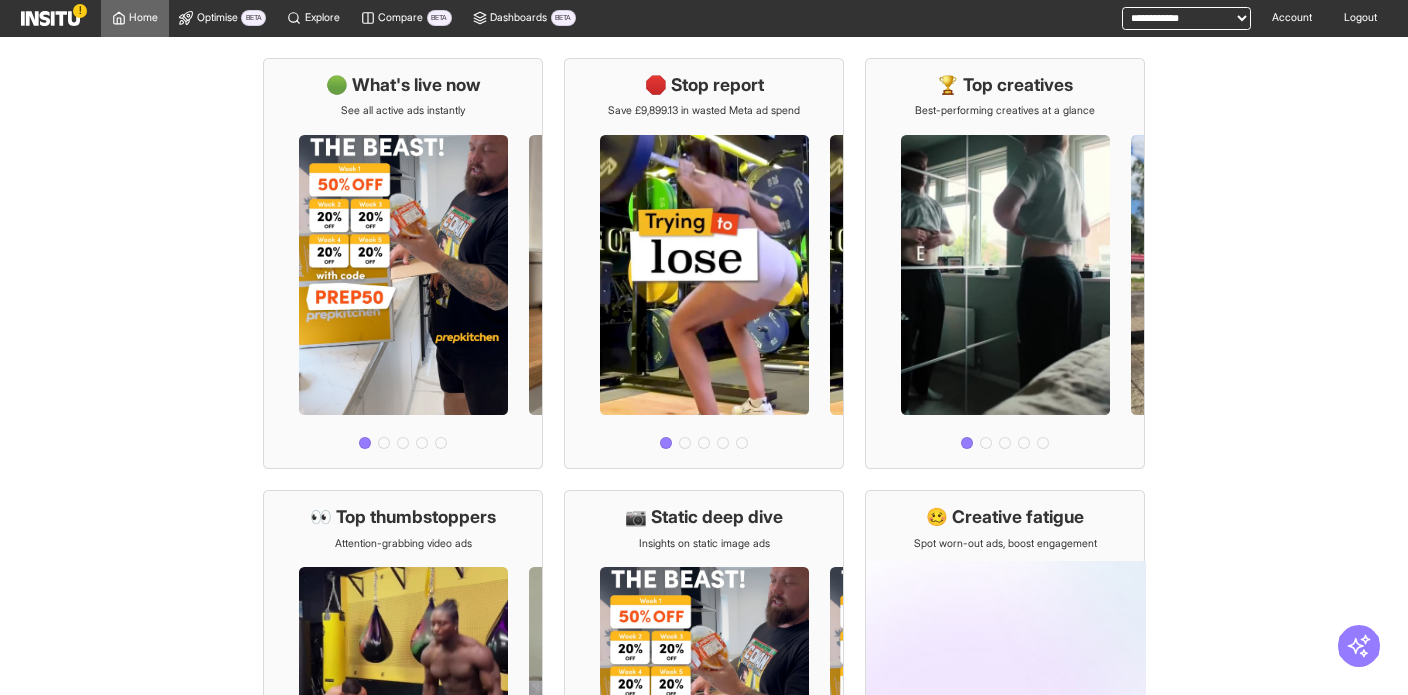 scroll, scrollTop: 0, scrollLeft: 0, axis: both 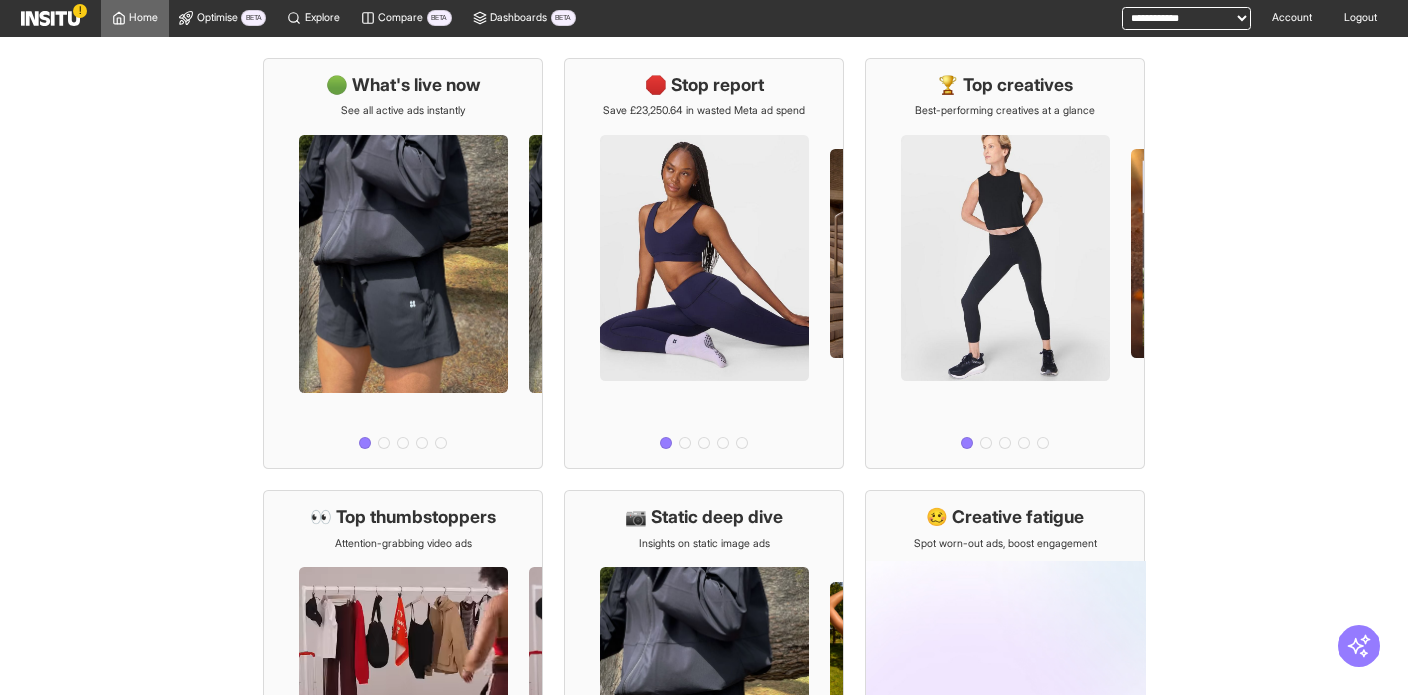 click on "**********" at bounding box center (1186, 18) 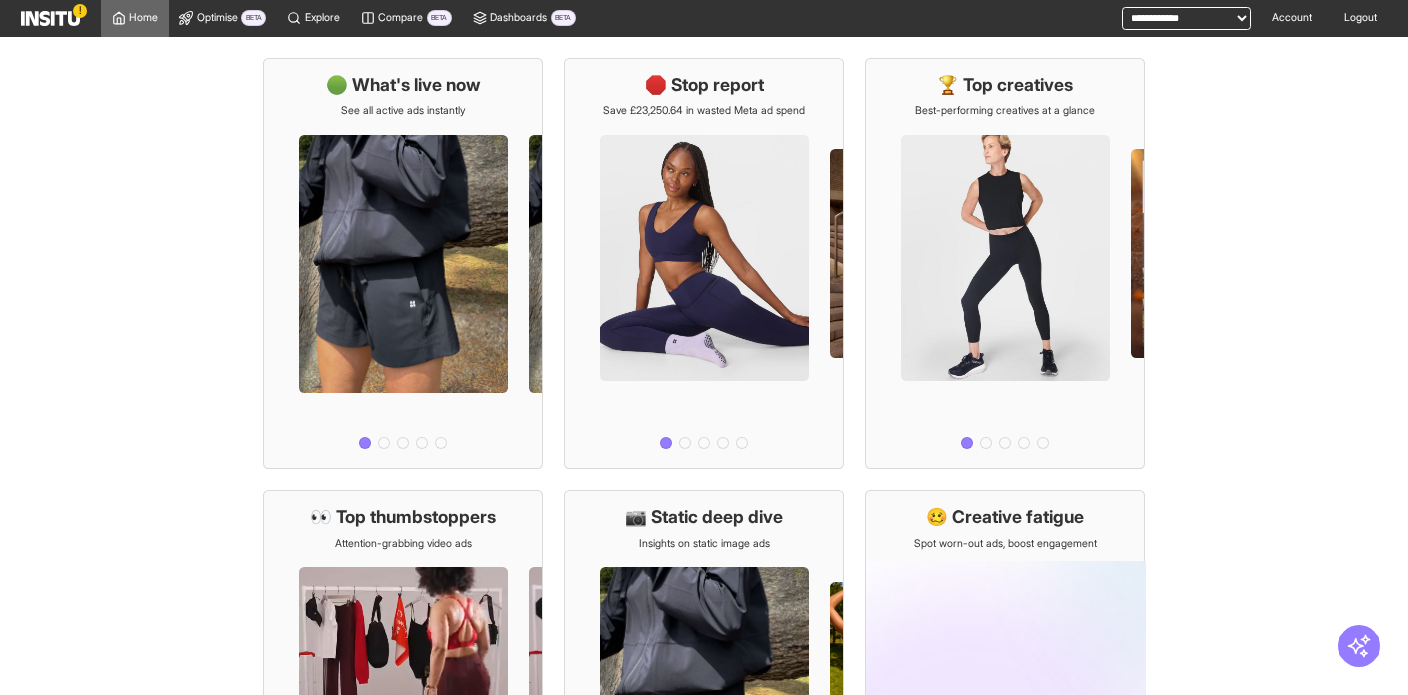 select on "**********" 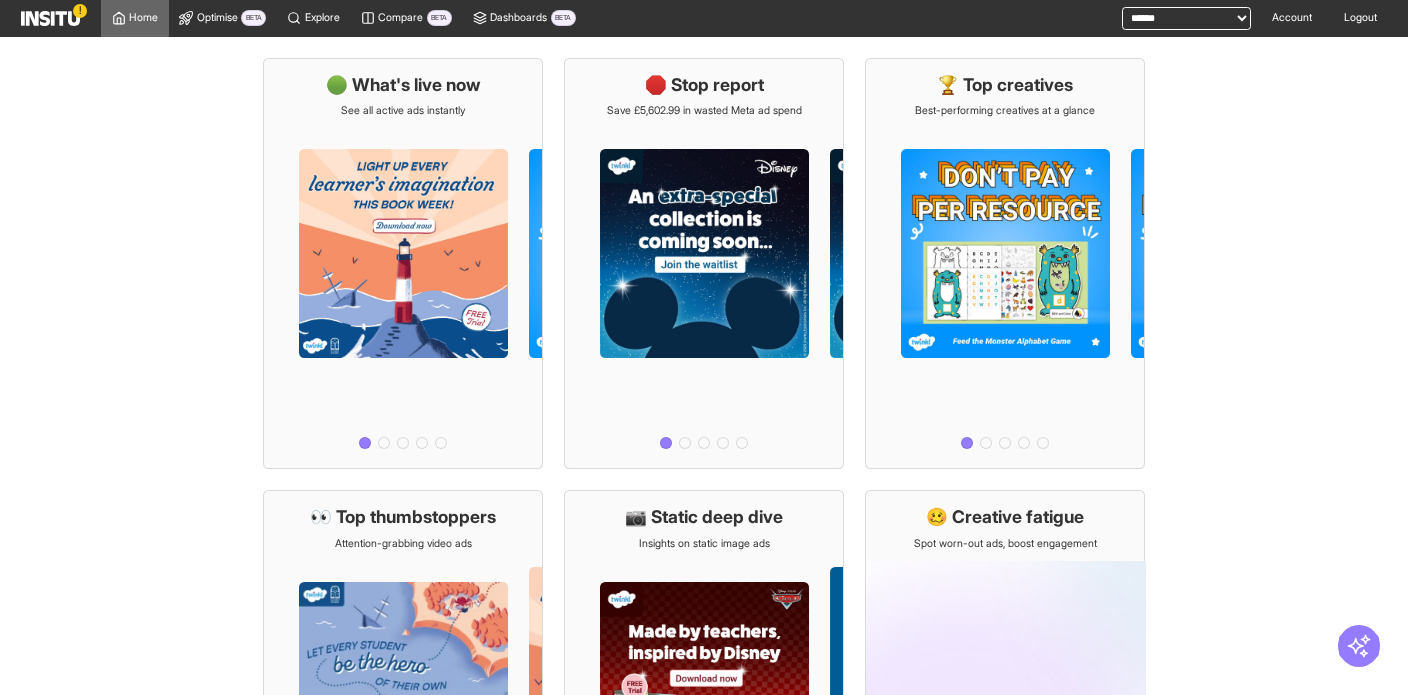 scroll, scrollTop: 0, scrollLeft: 0, axis: both 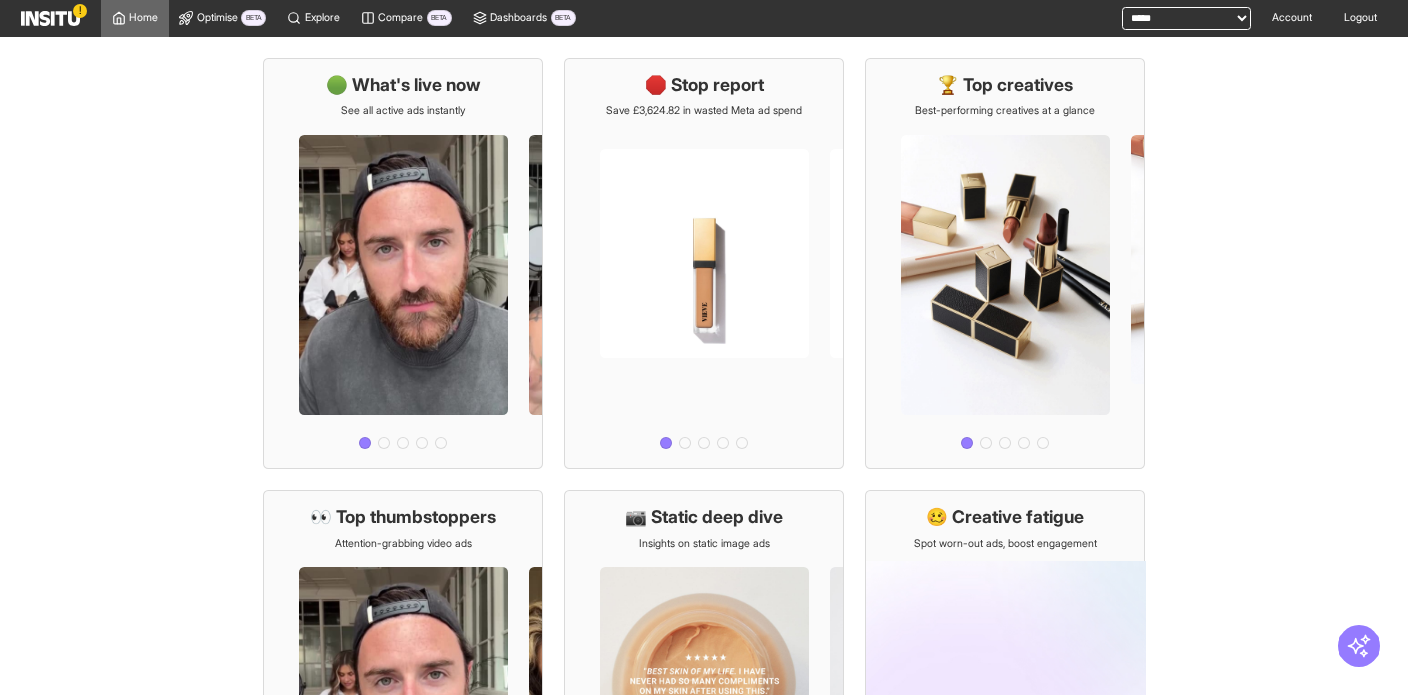 click on "**********" at bounding box center [1186, 18] 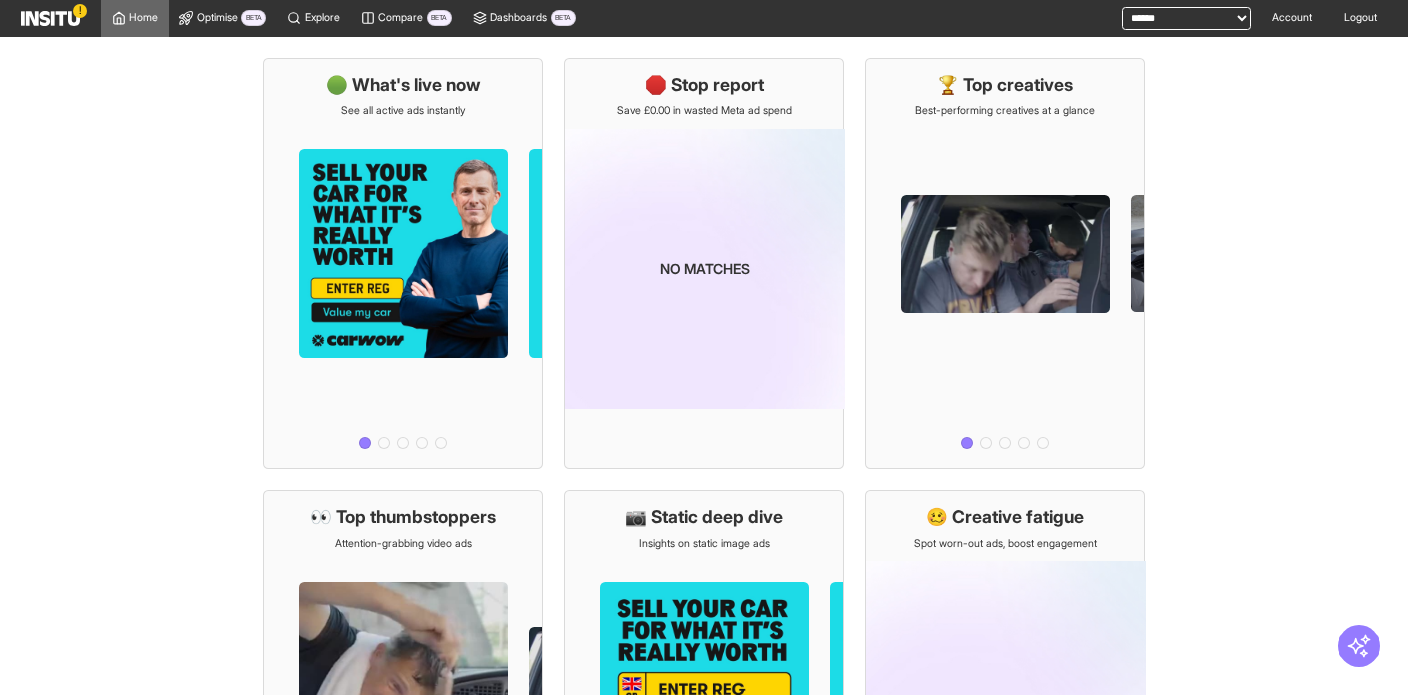 scroll, scrollTop: 0, scrollLeft: 0, axis: both 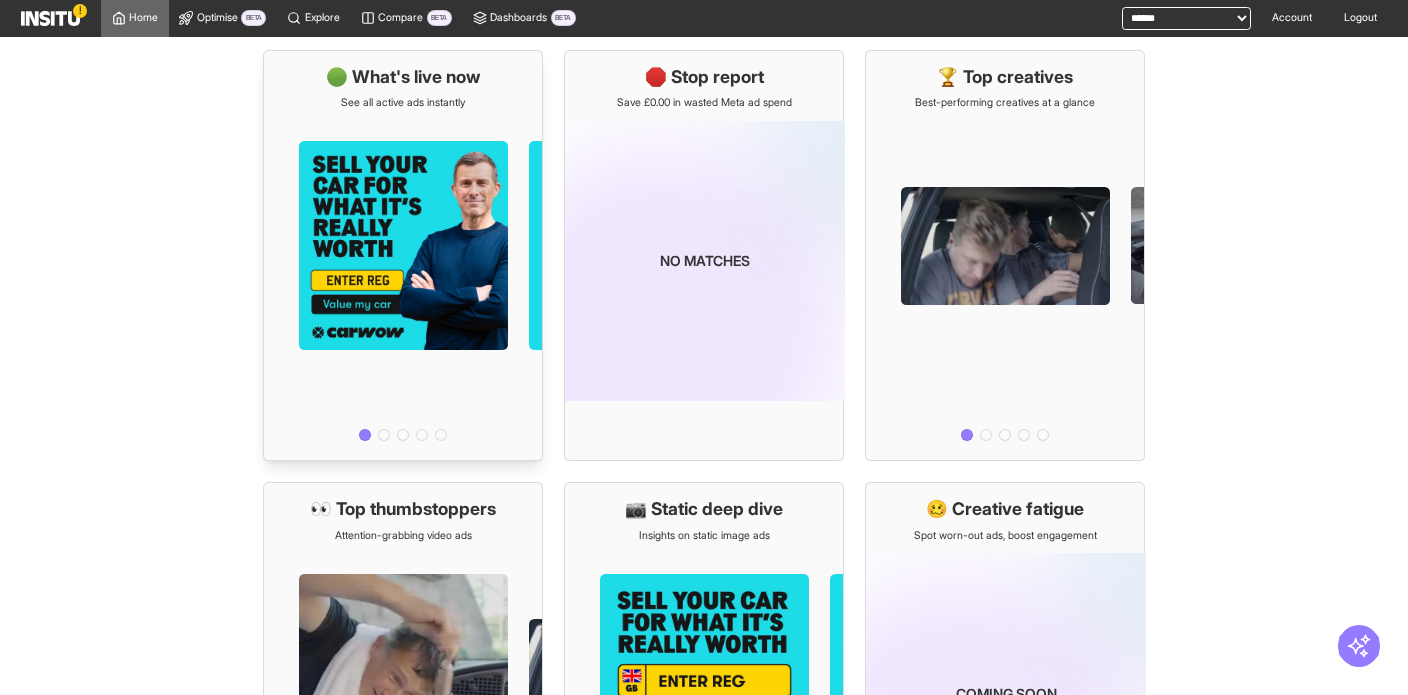 click at bounding box center (384, 435) 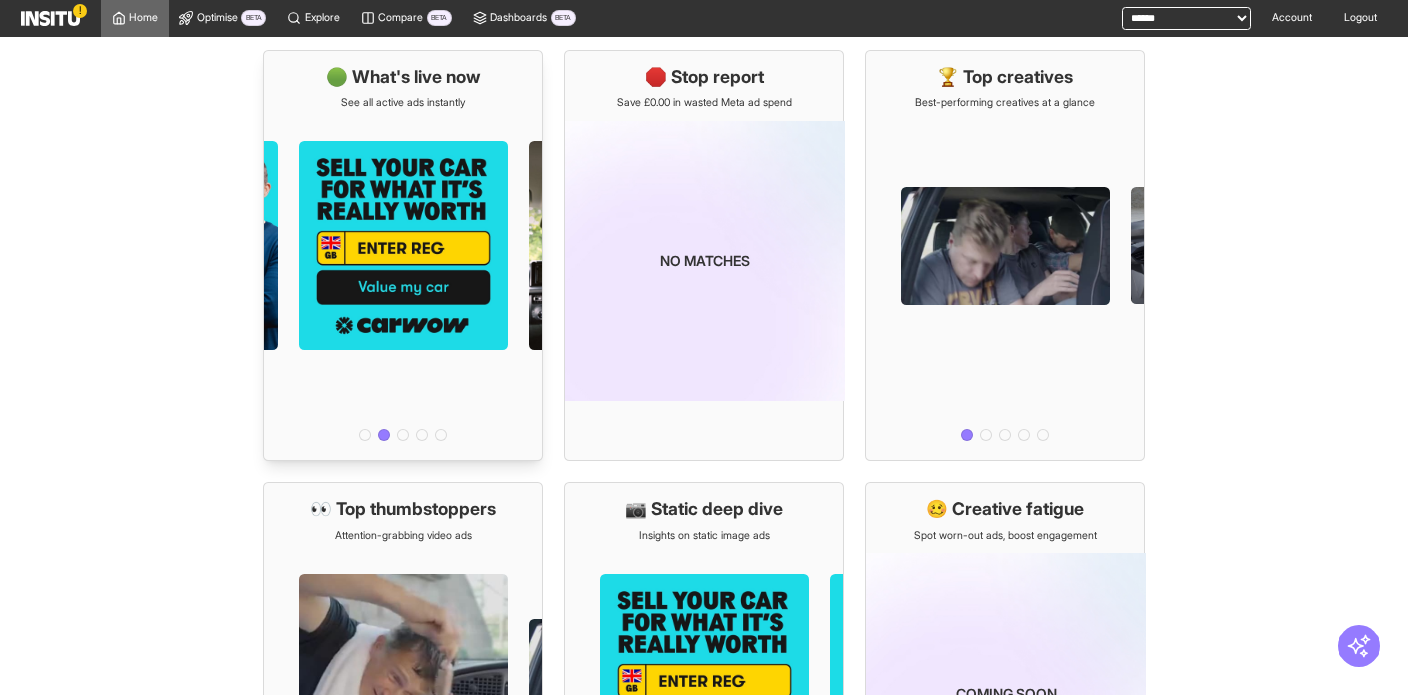 click at bounding box center (403, 435) 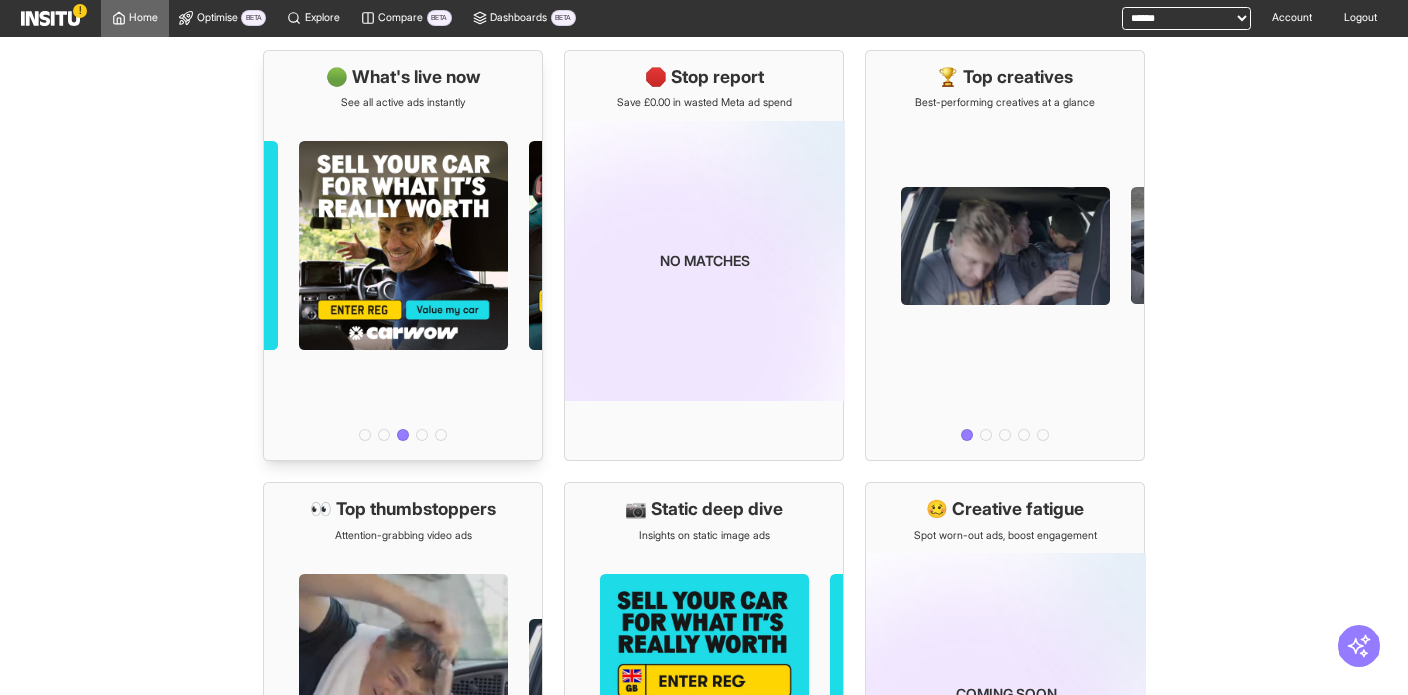 click at bounding box center (422, 435) 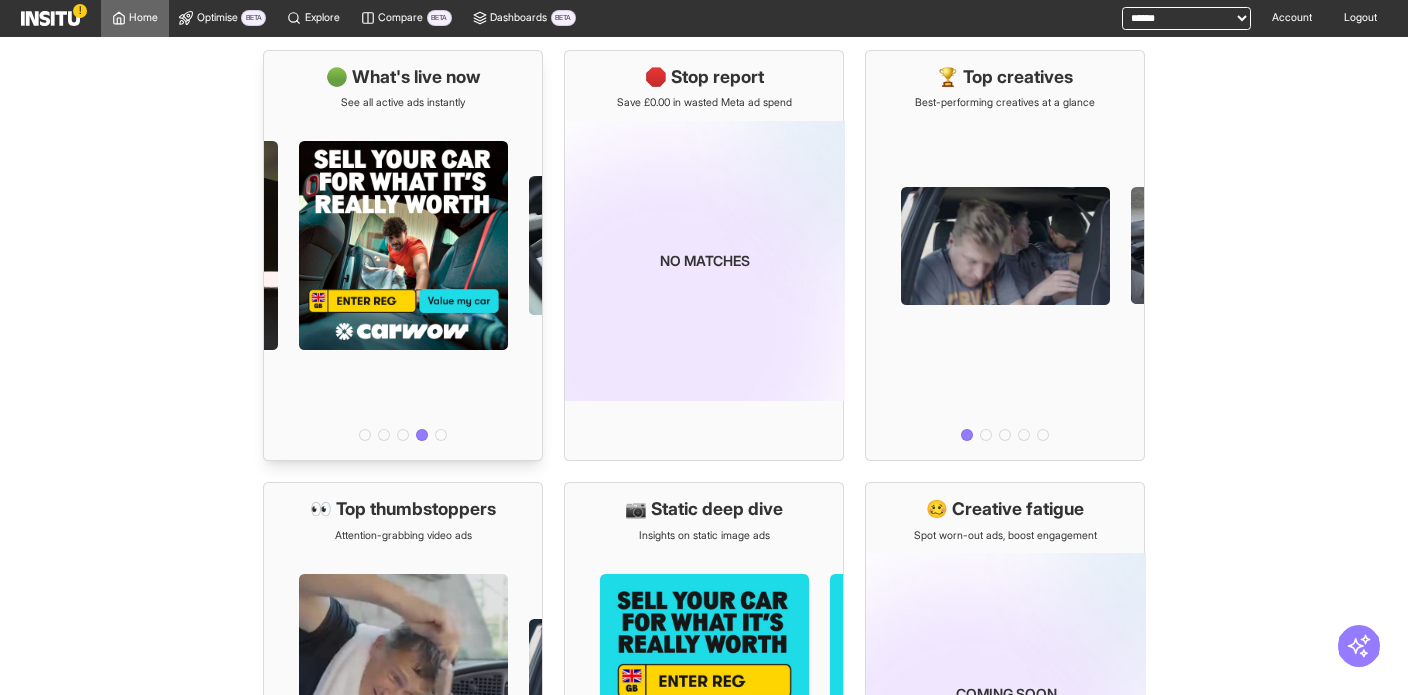 click at bounding box center (441, 435) 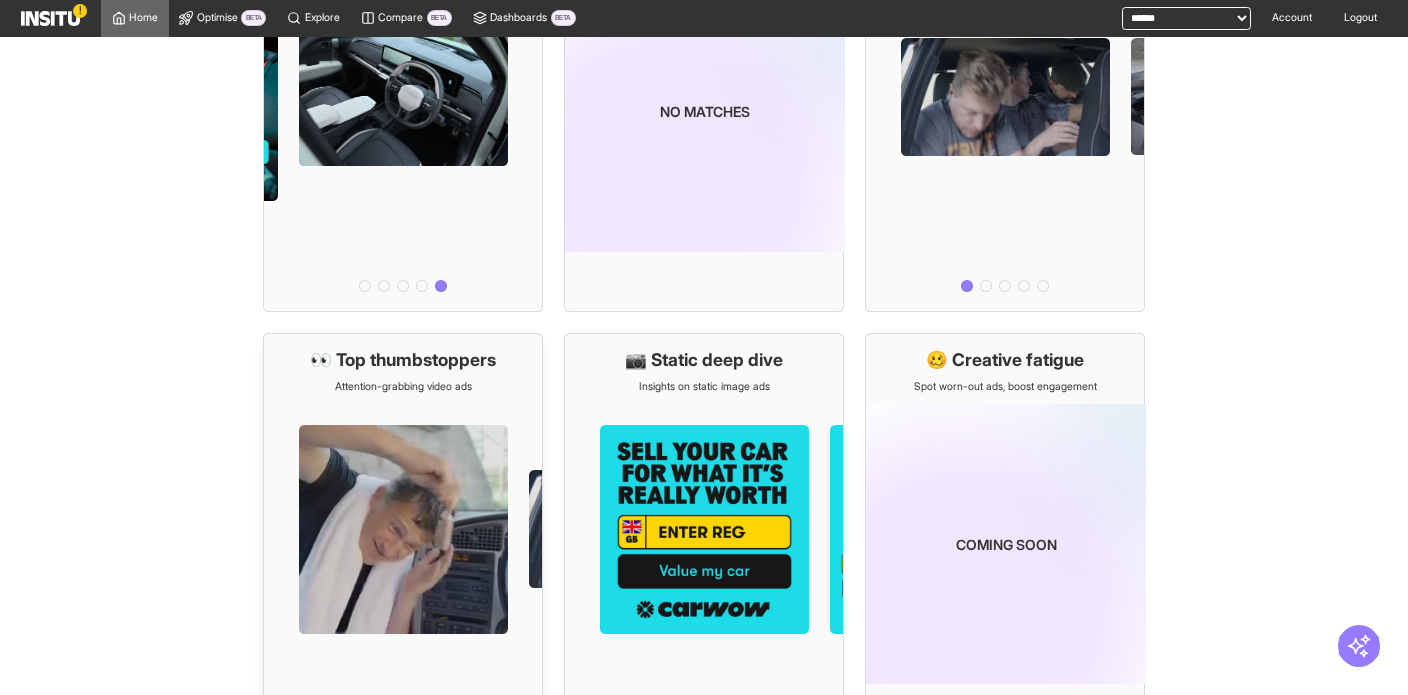 scroll, scrollTop: 269, scrollLeft: 0, axis: vertical 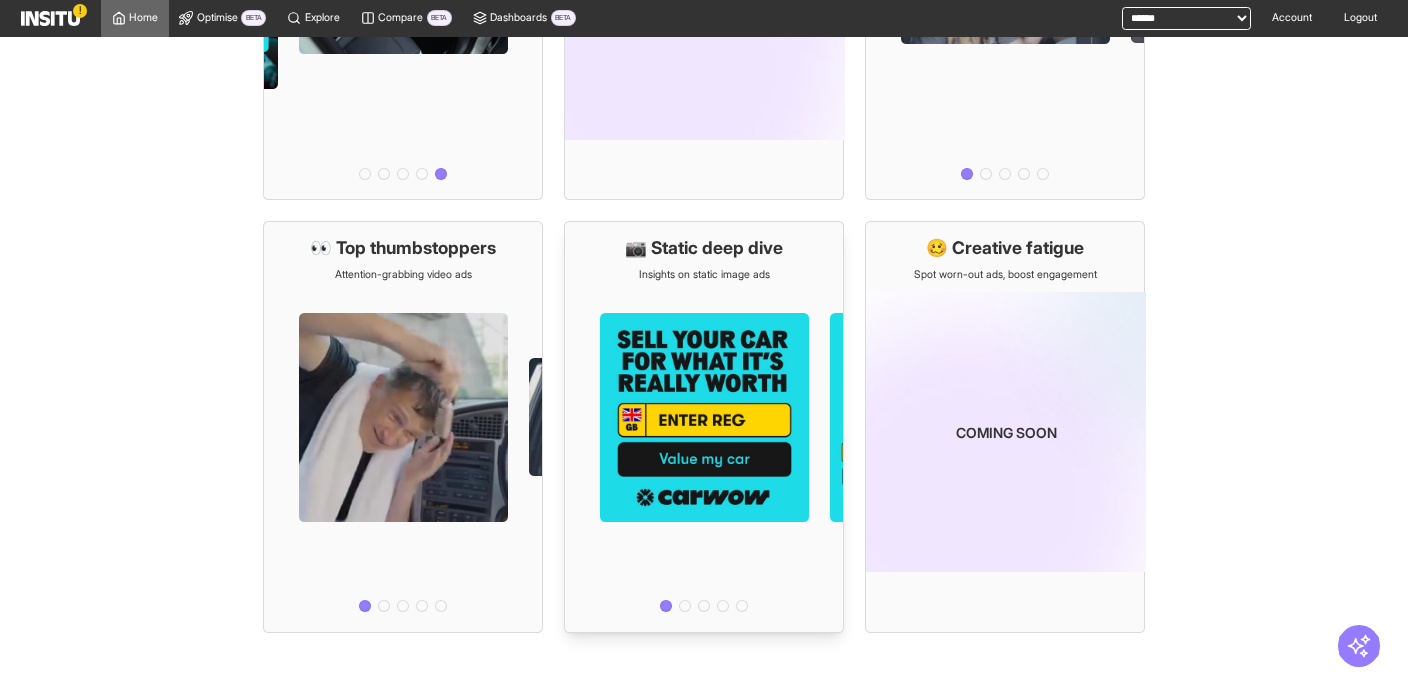 click at bounding box center (685, 606) 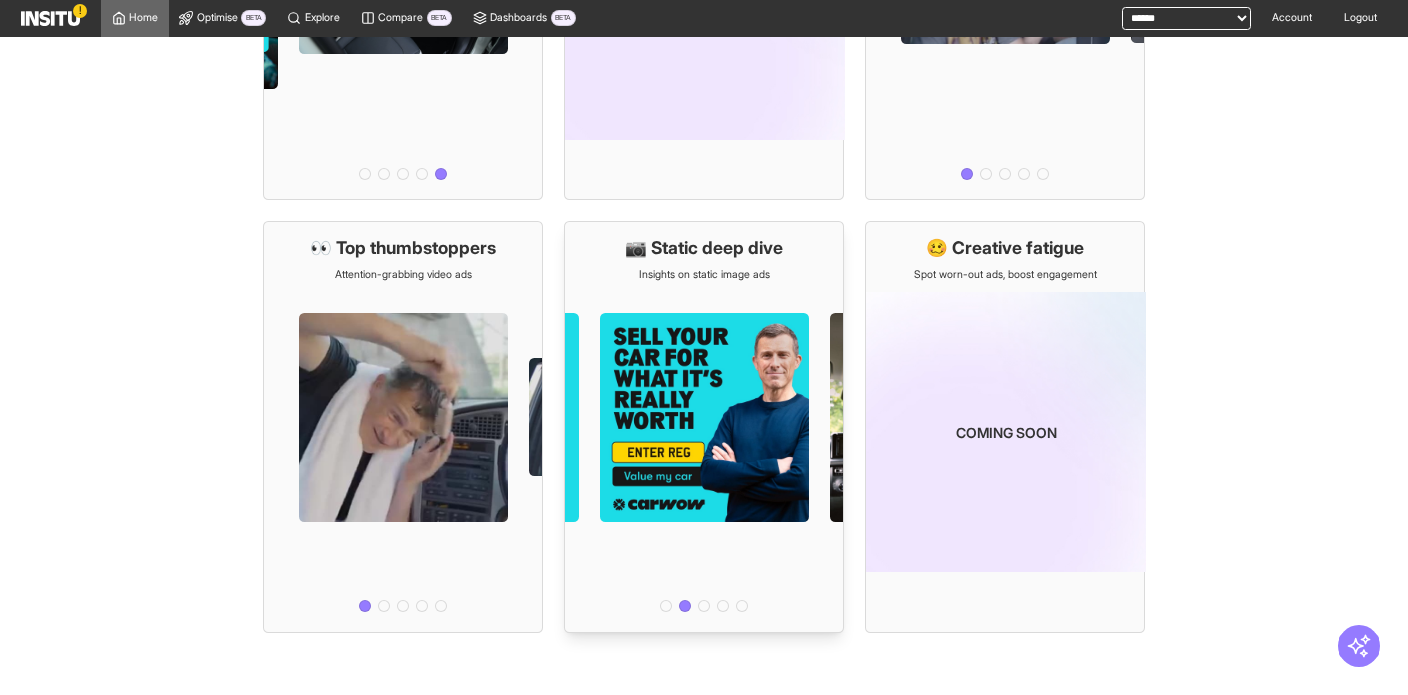 drag, startPoint x: 703, startPoint y: 605, endPoint x: 719, endPoint y: 605, distance: 16 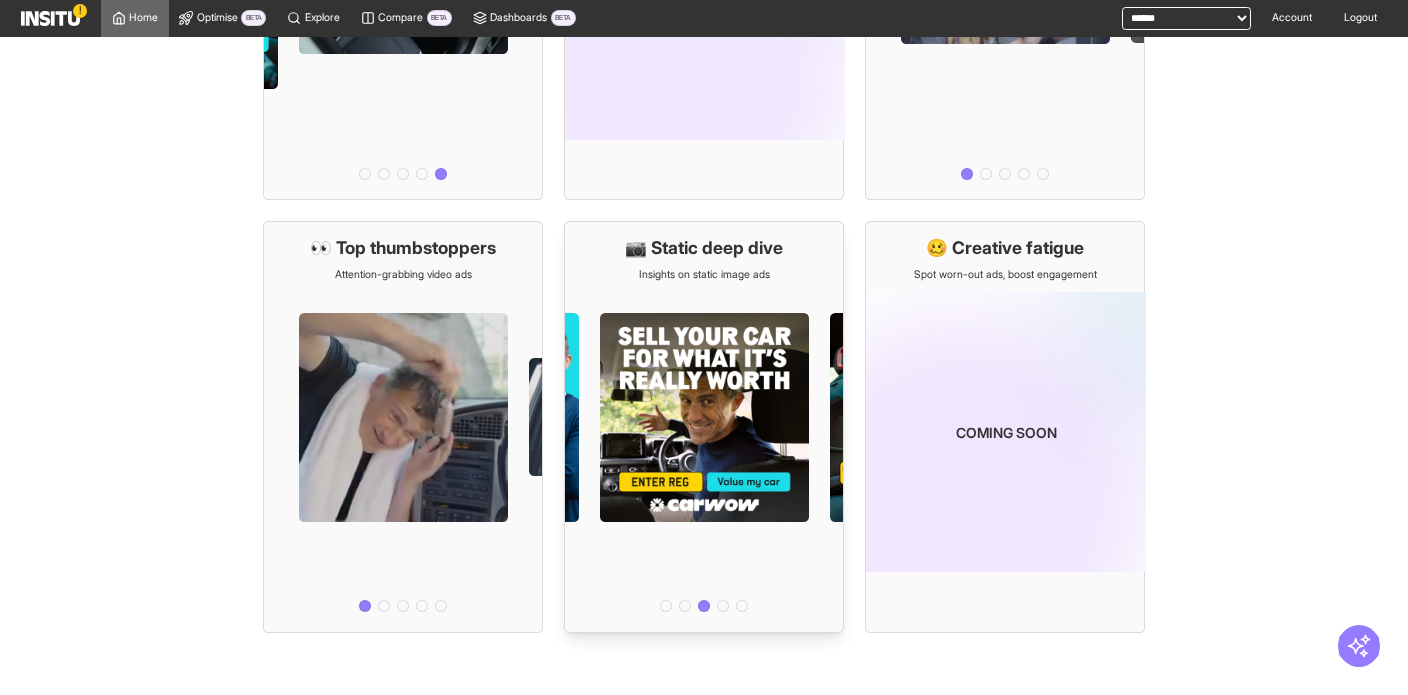 click at bounding box center (704, 599) 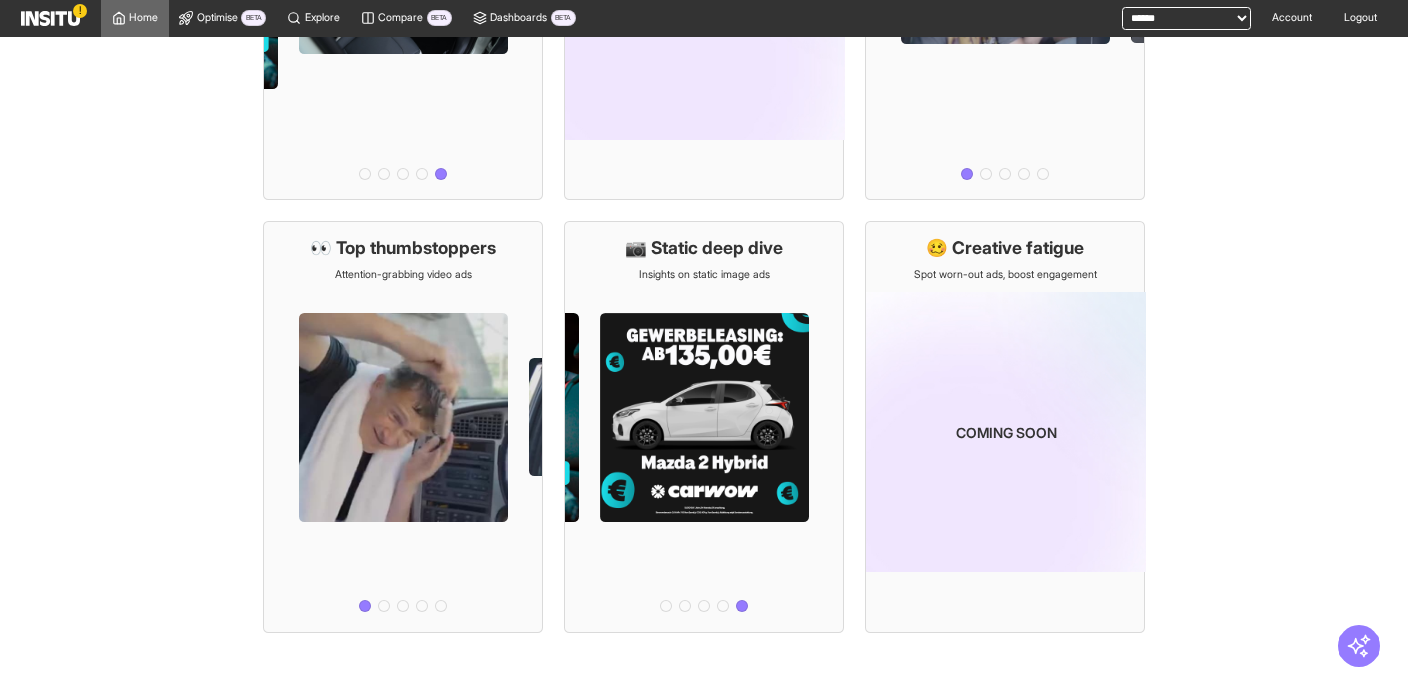 scroll, scrollTop: 0, scrollLeft: 0, axis: both 